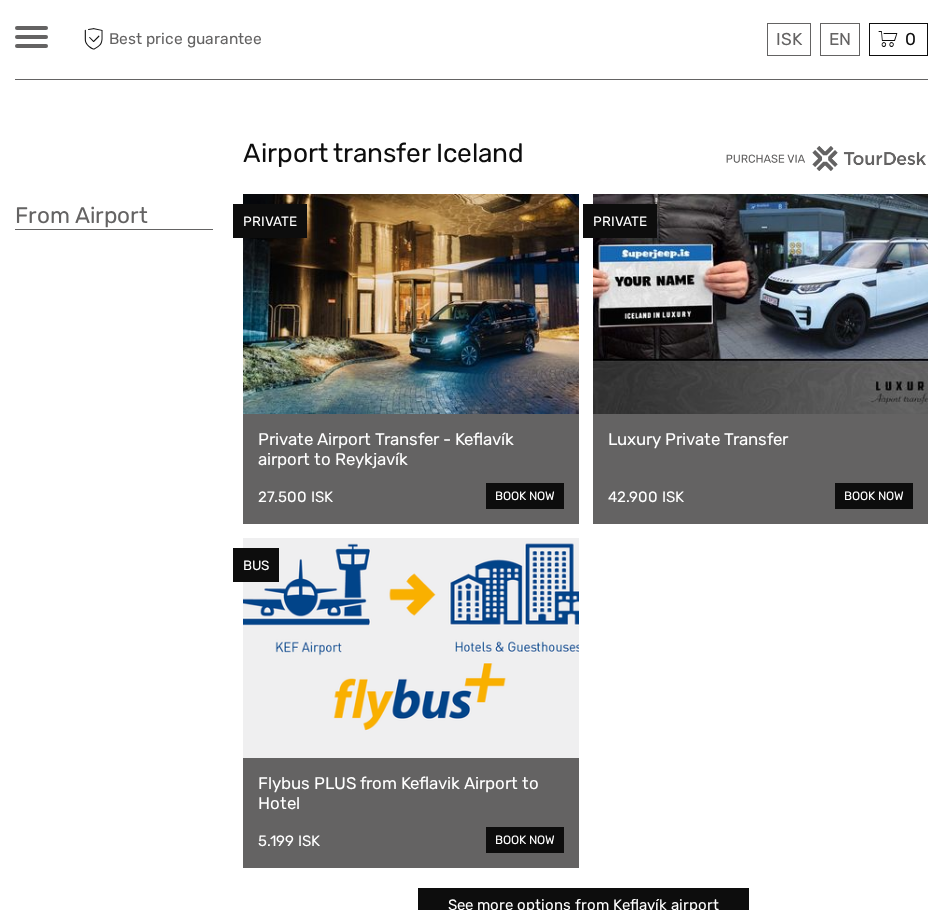 scroll, scrollTop: 0, scrollLeft: 0, axis: both 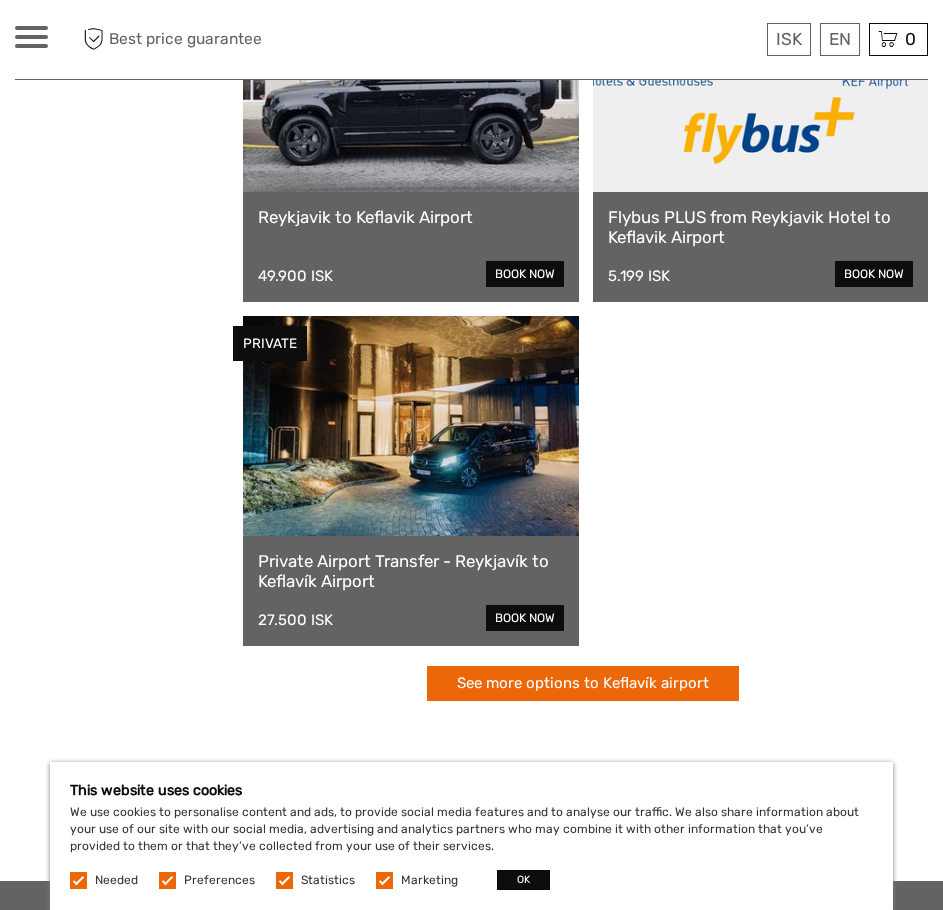 click on "See more options to Keflavík airport" at bounding box center [583, 683] 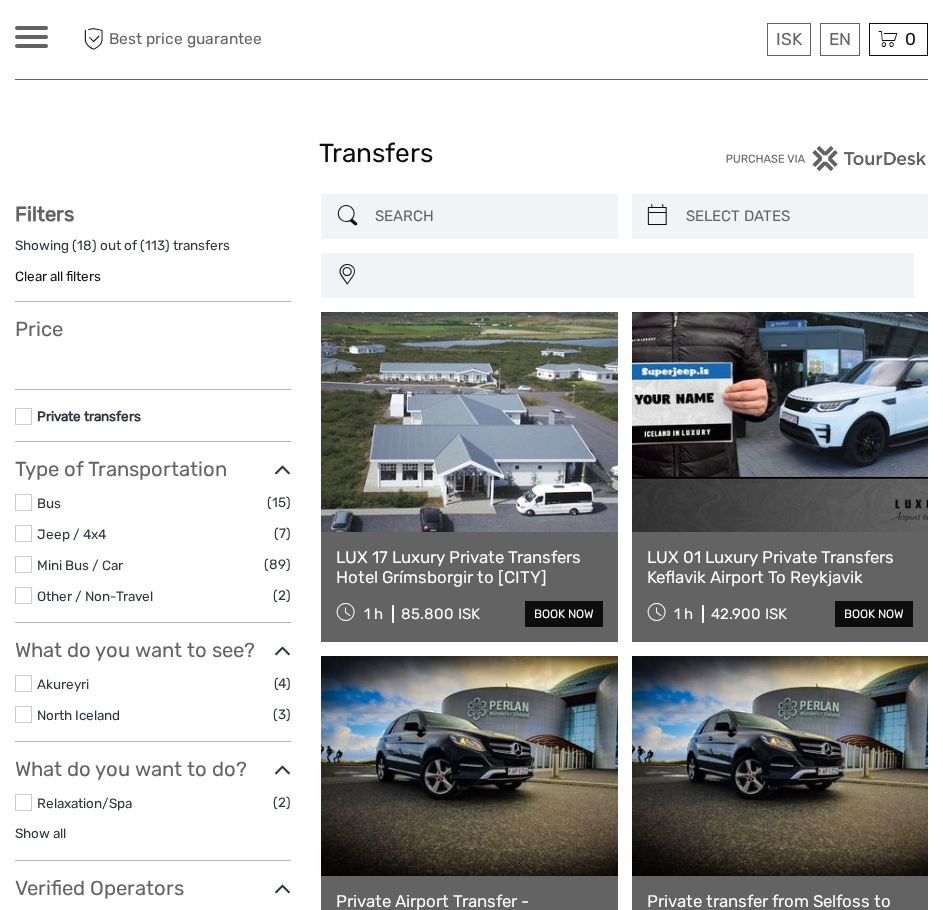 select 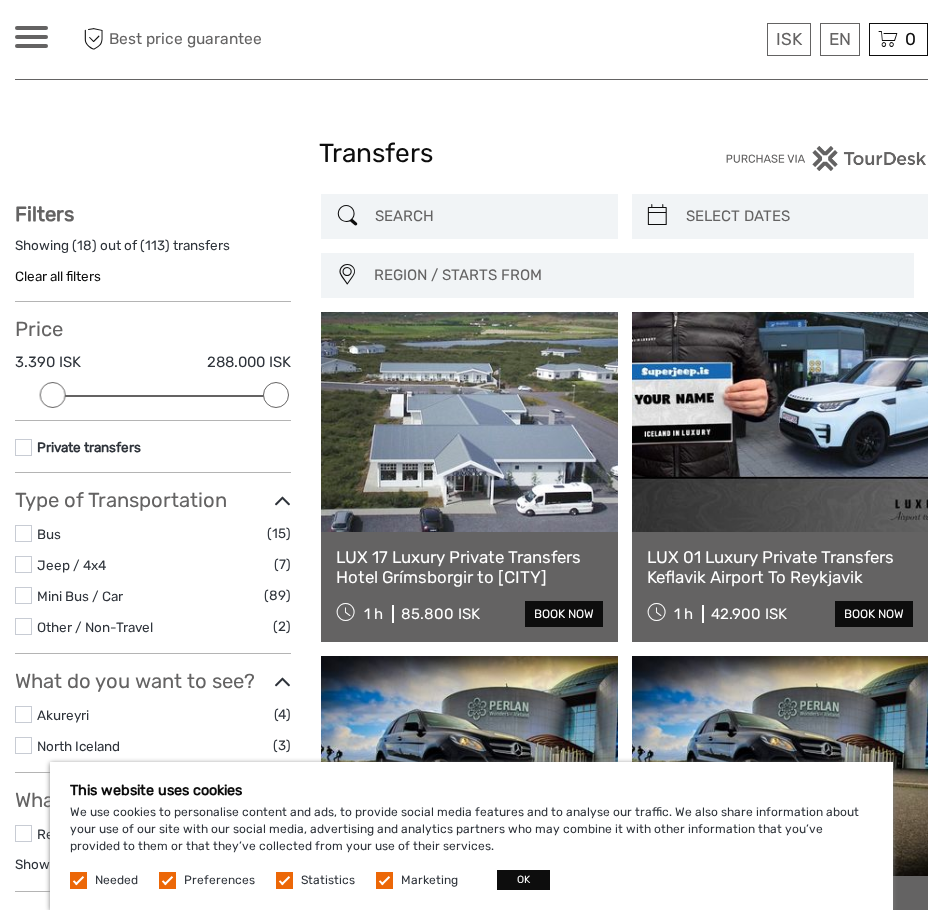 scroll, scrollTop: 0, scrollLeft: 0, axis: both 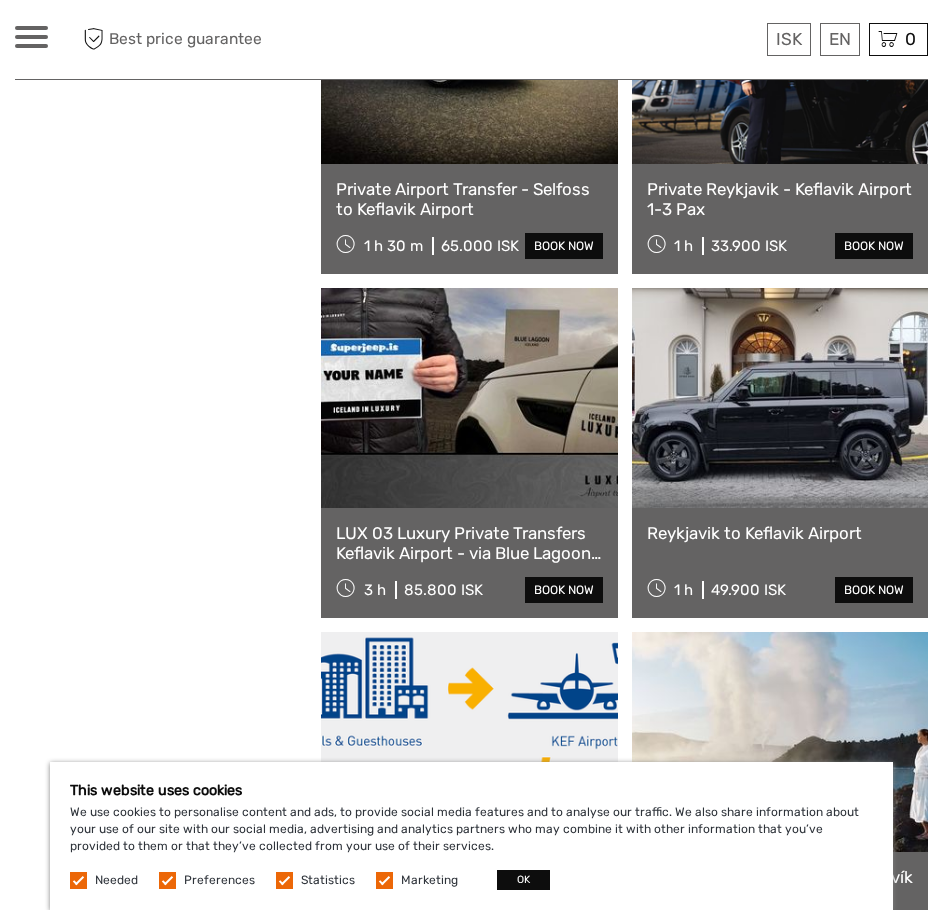 click on "LUX 03 Luxury Private Transfers Keflavik Airport - via Blue Lagoon or via Sky lagoon - Reykjavik" at bounding box center (469, 543) 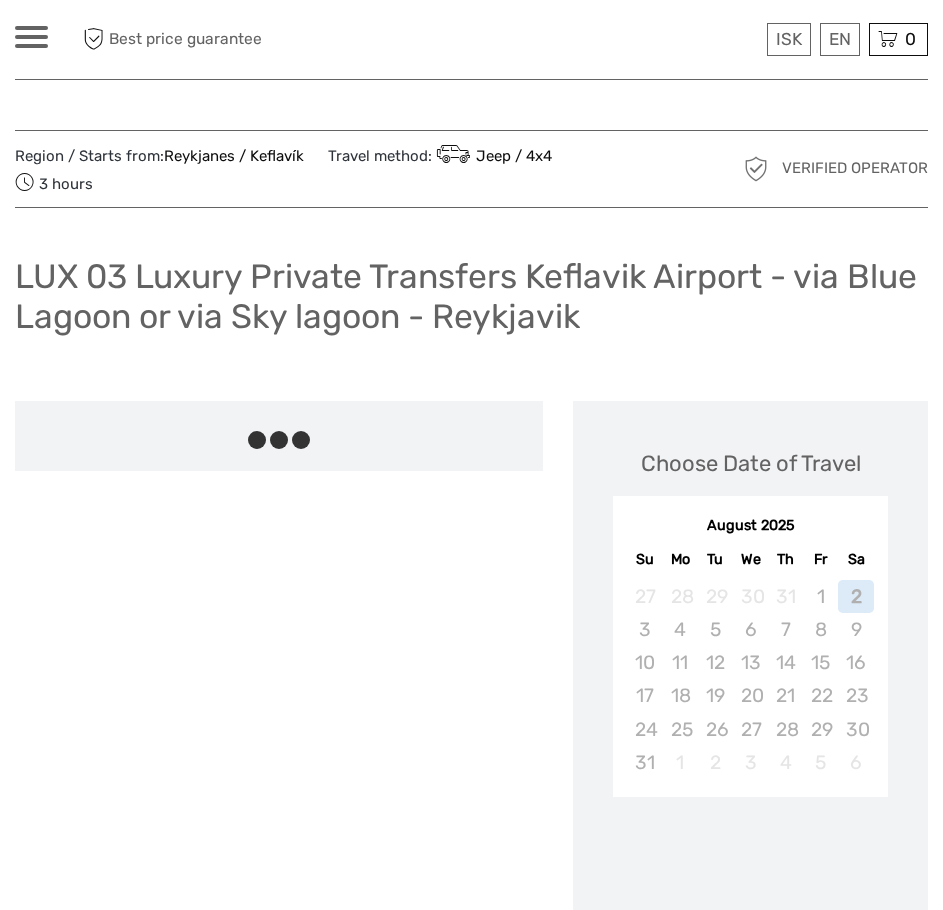 scroll, scrollTop: 0, scrollLeft: 0, axis: both 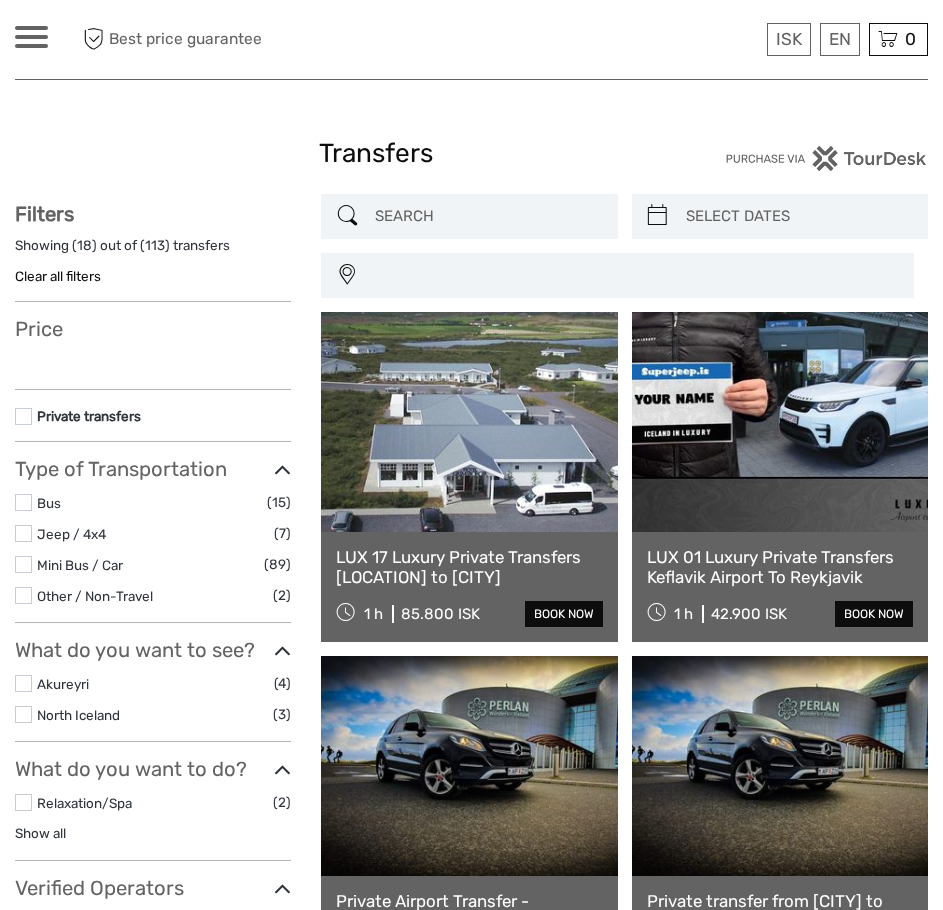 select 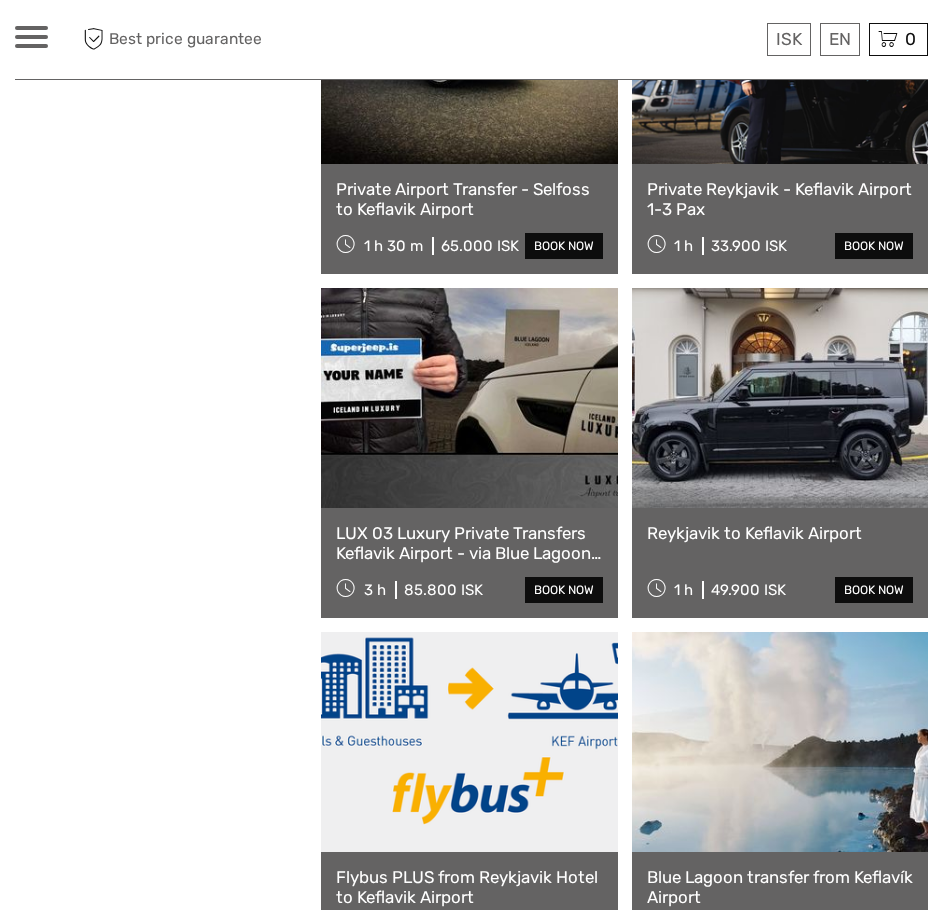 select 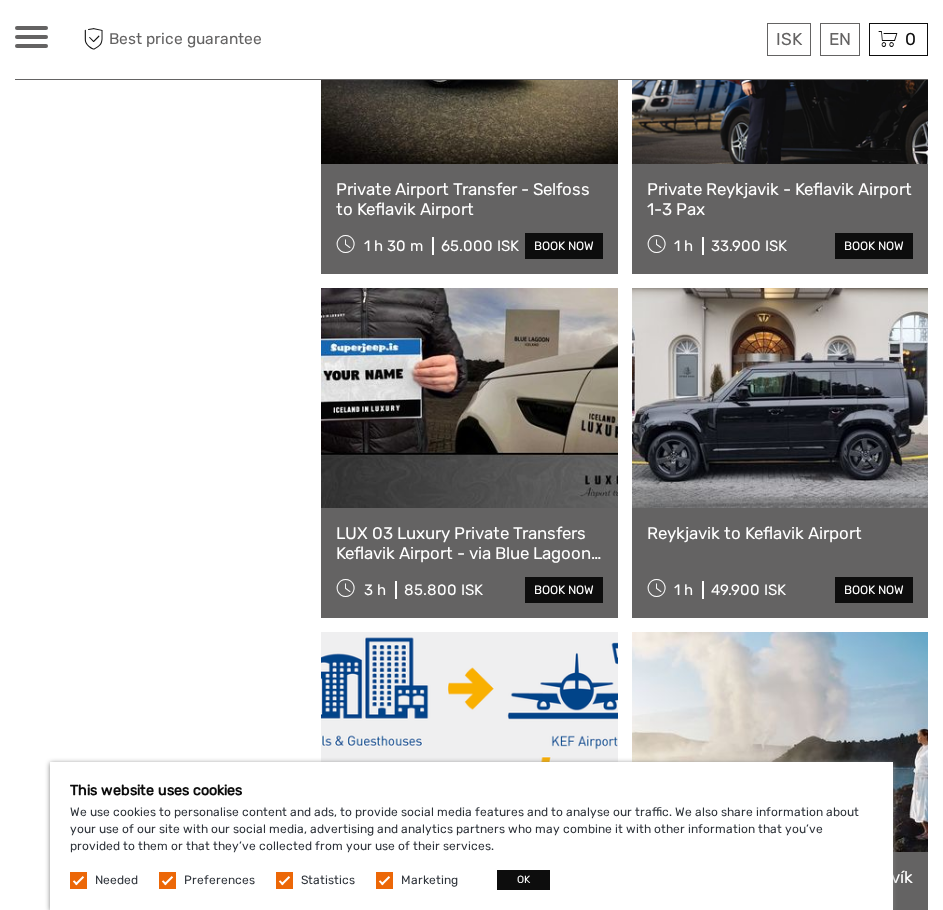 scroll, scrollTop: 0, scrollLeft: 0, axis: both 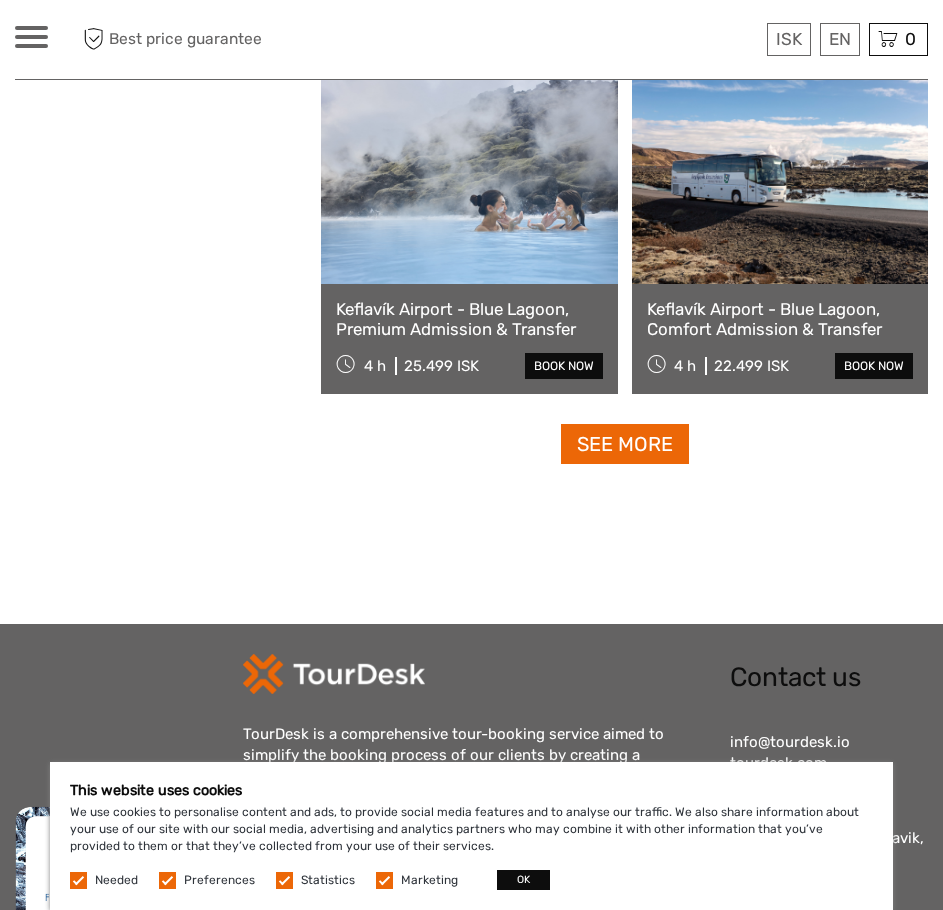click on "See more" at bounding box center [625, 444] 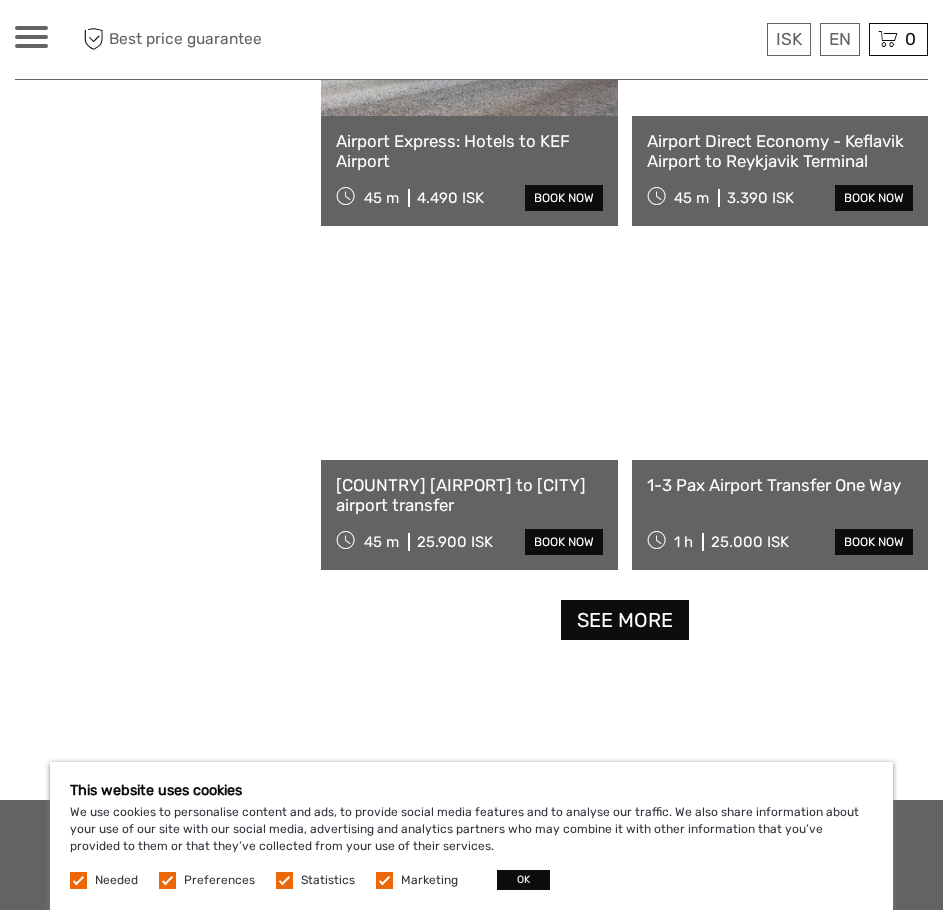 scroll, scrollTop: 6000, scrollLeft: 0, axis: vertical 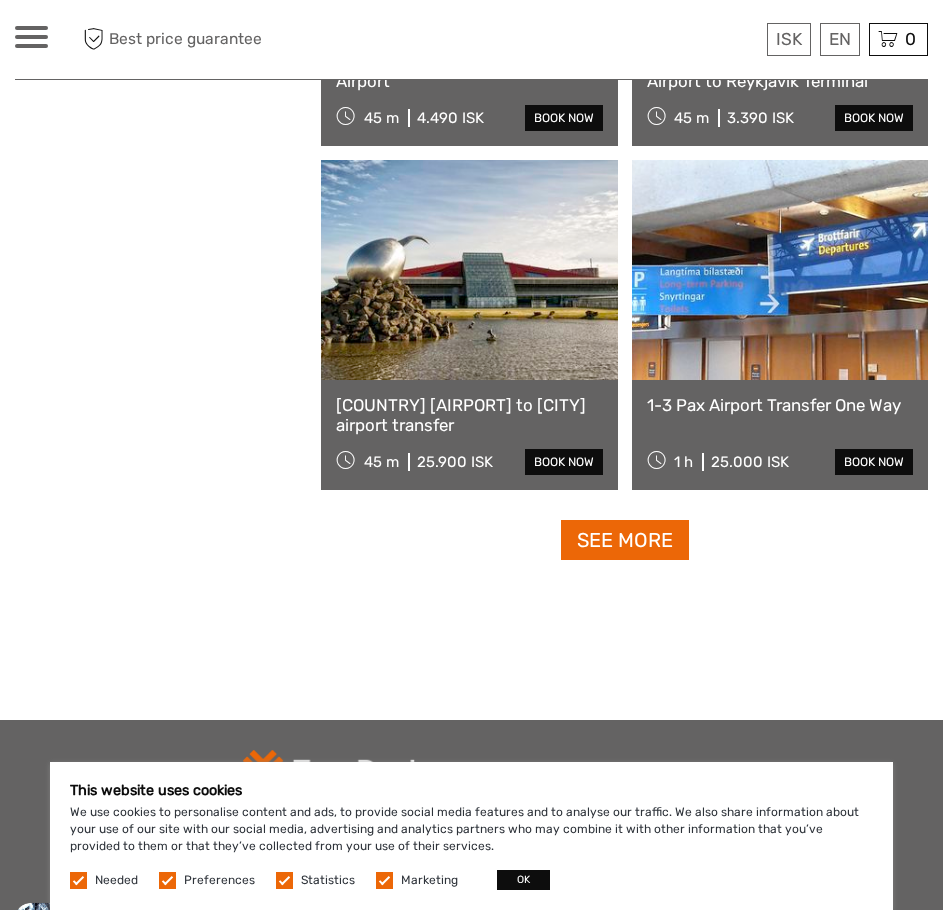 click on "See more" at bounding box center (625, 540) 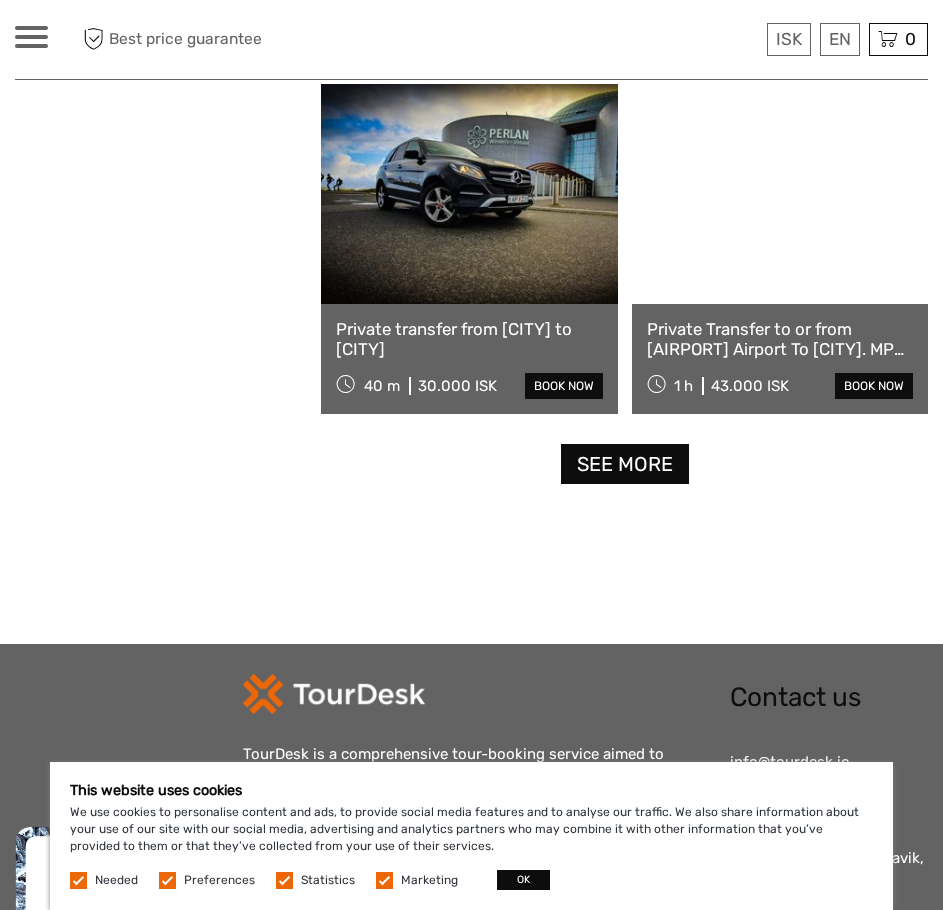 scroll, scrollTop: 9200, scrollLeft: 0, axis: vertical 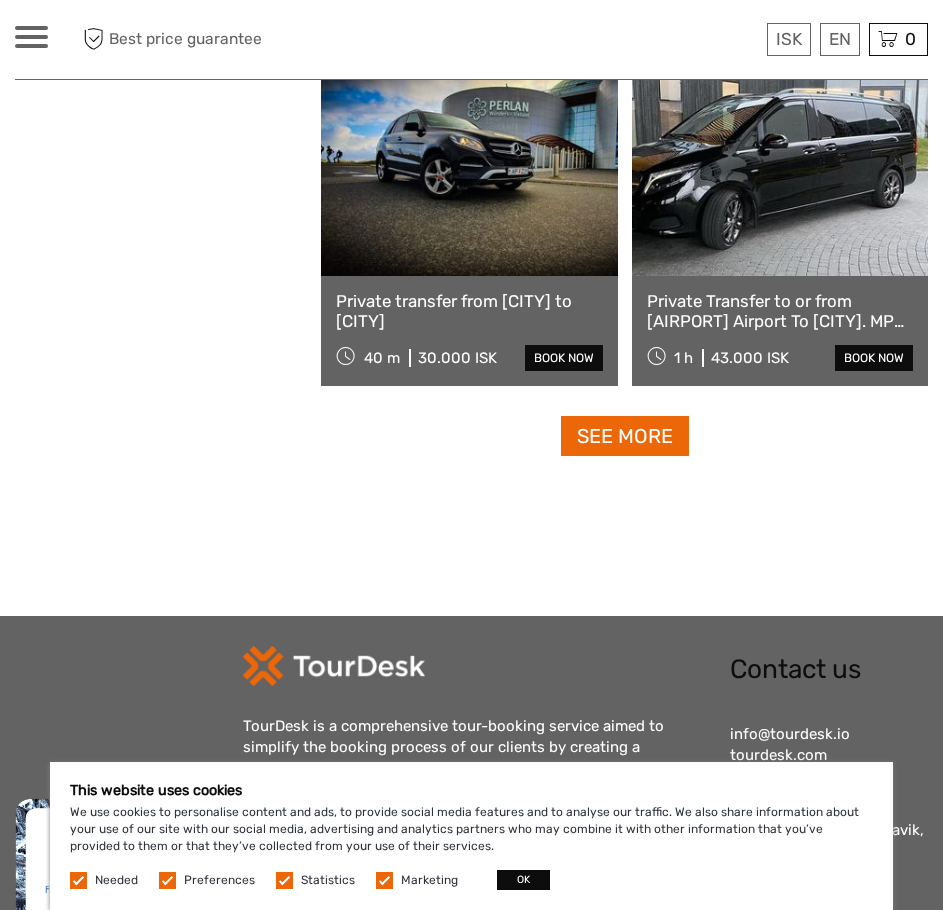 click on "See more" at bounding box center [625, 436] 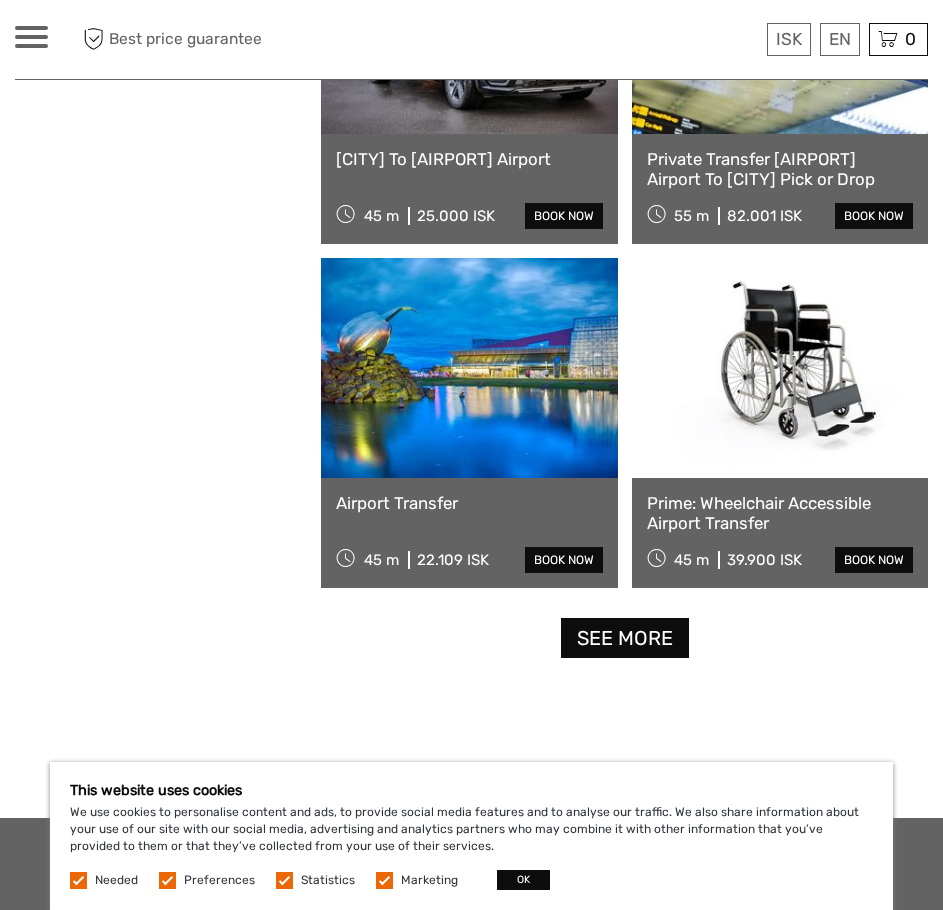 scroll, scrollTop: 12100, scrollLeft: 0, axis: vertical 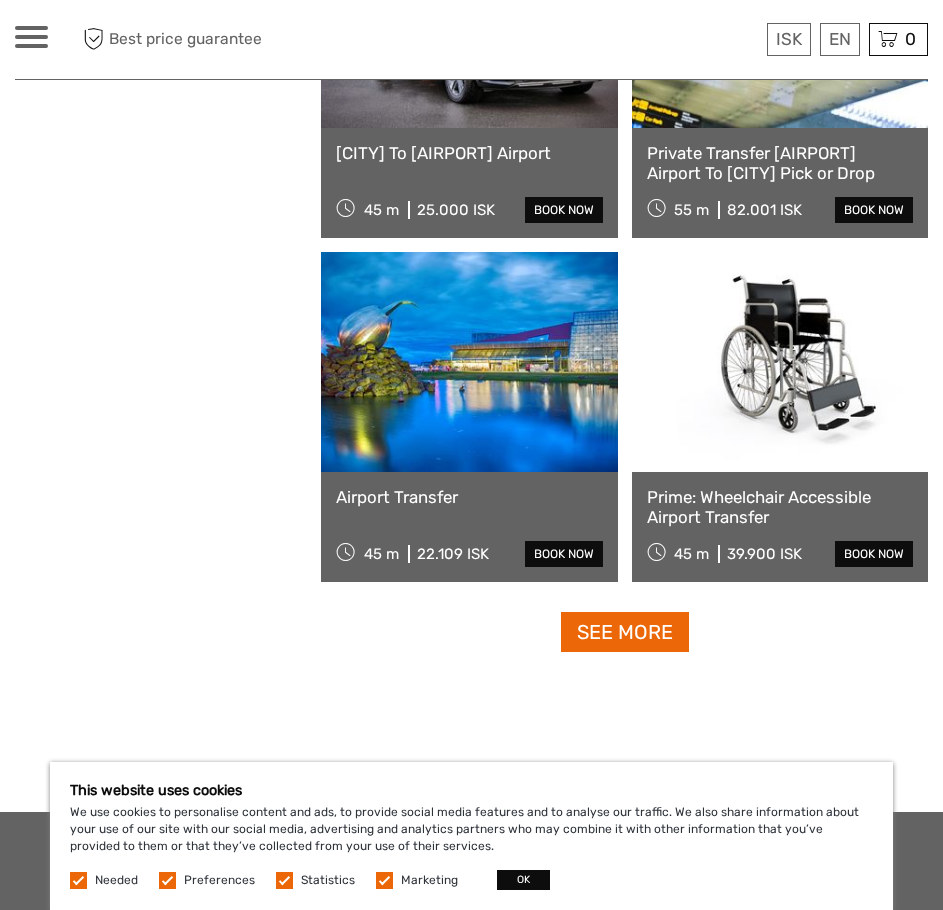 click on "See more" at bounding box center [625, 632] 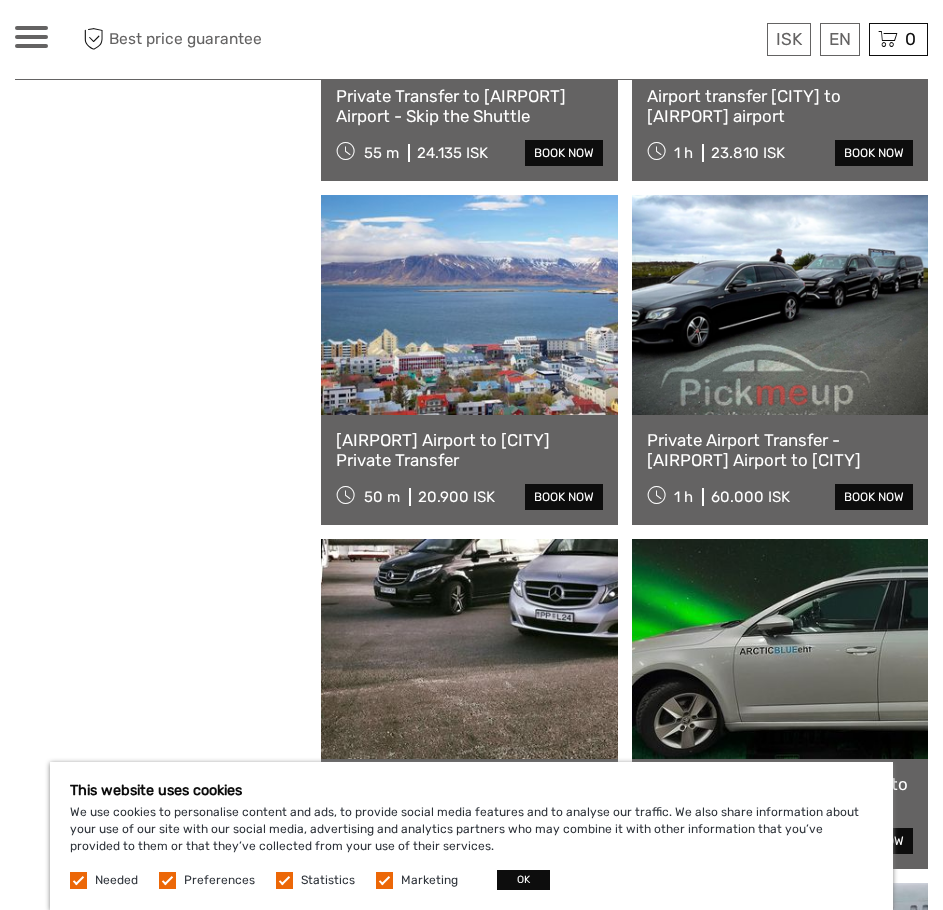 scroll, scrollTop: 12700, scrollLeft: 0, axis: vertical 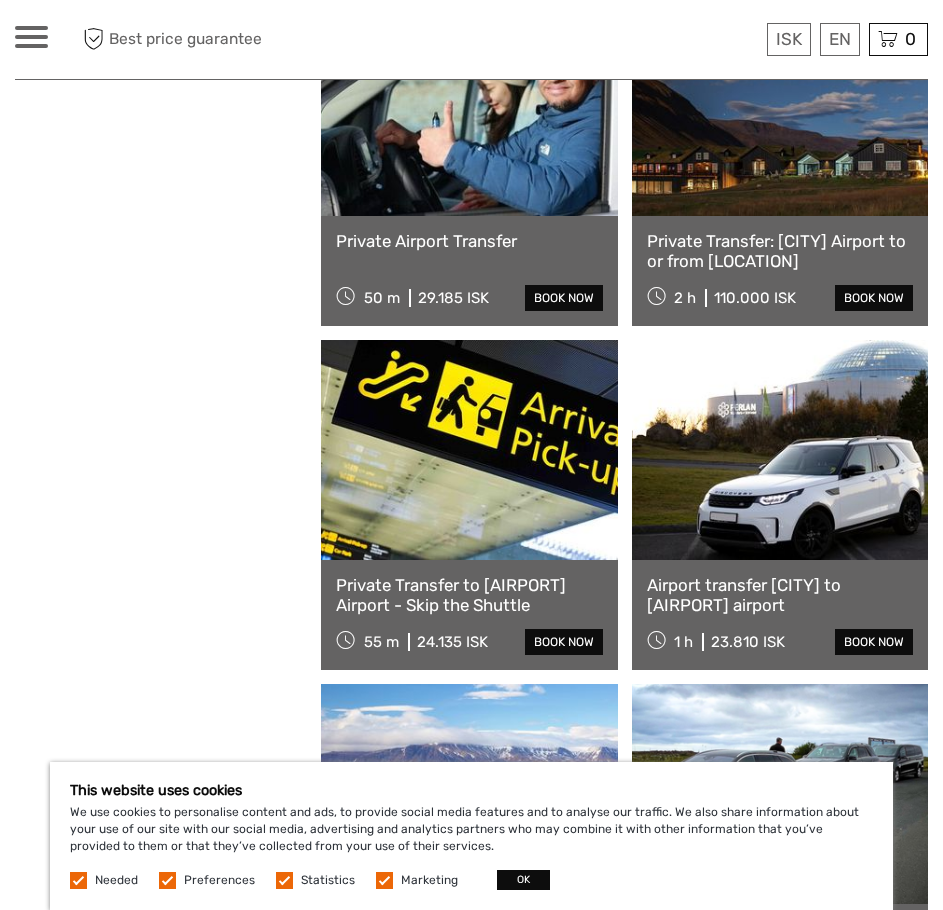 click at bounding box center (31, 37) 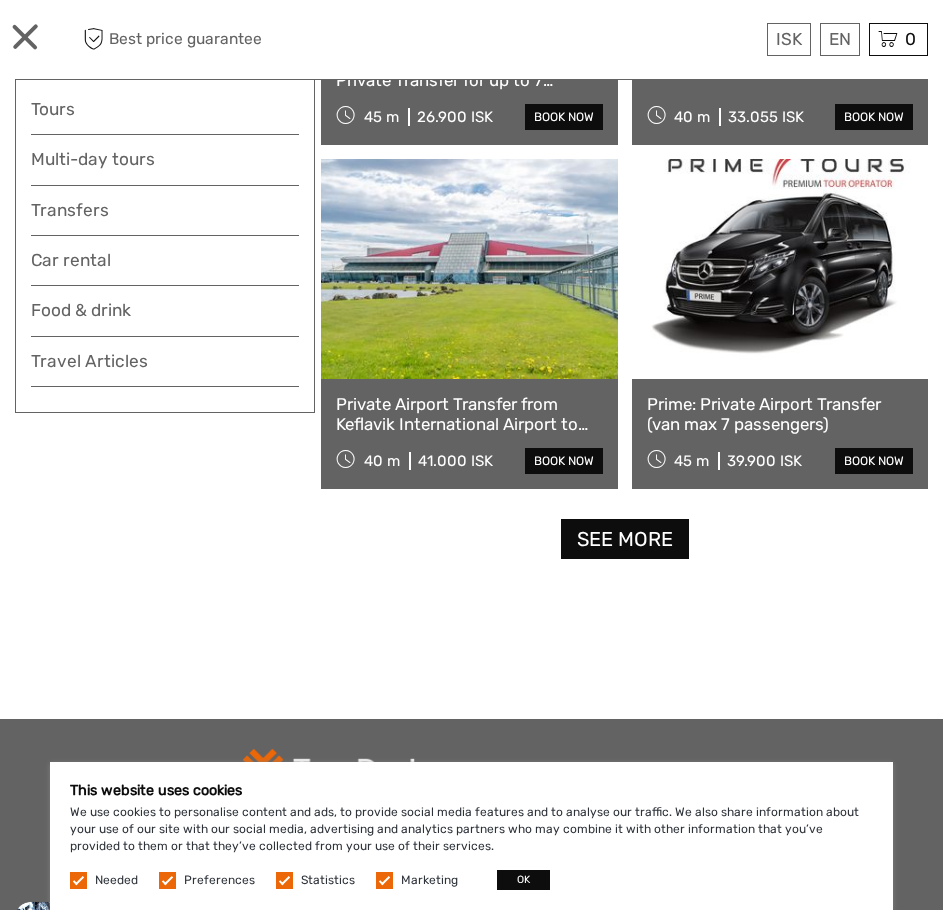 scroll, scrollTop: 15287, scrollLeft: 0, axis: vertical 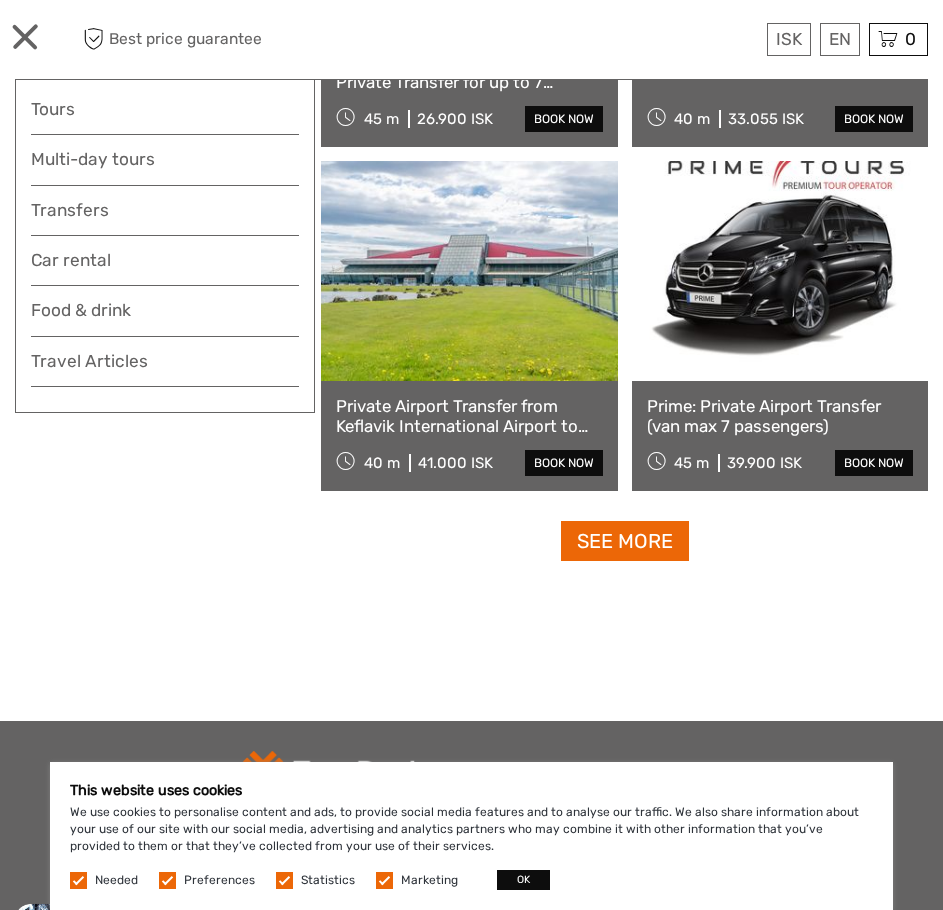 click on "See more" at bounding box center (625, 541) 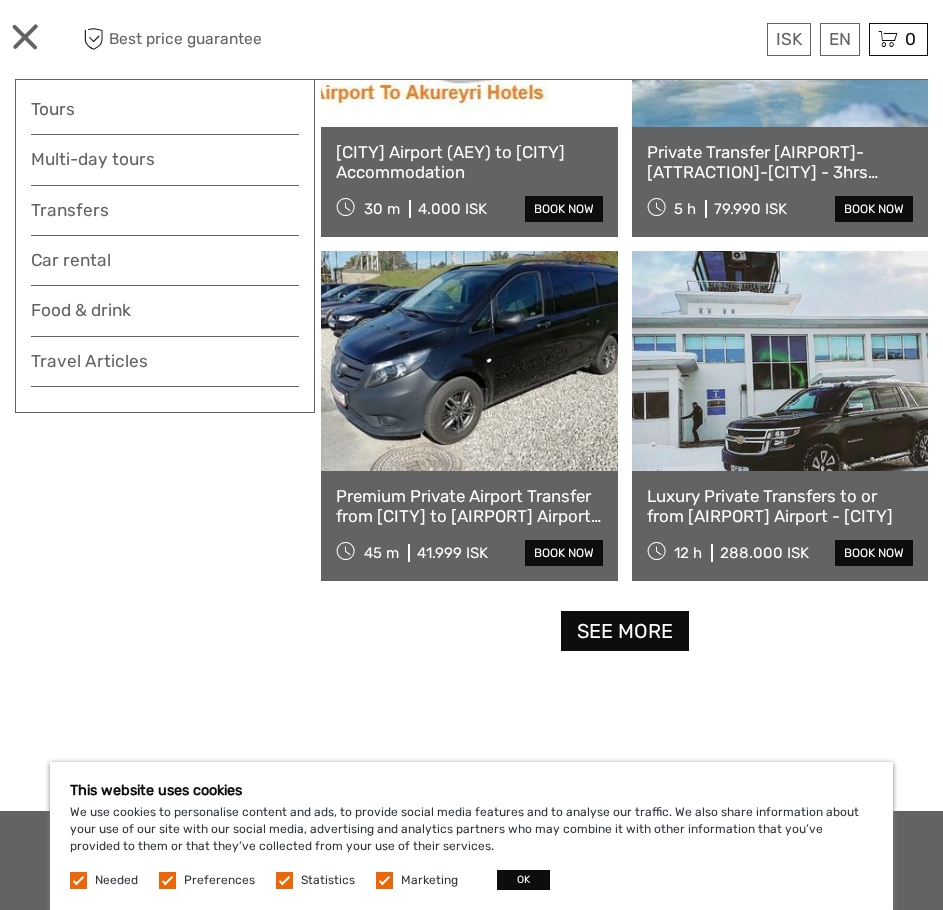 scroll, scrollTop: 18487, scrollLeft: 0, axis: vertical 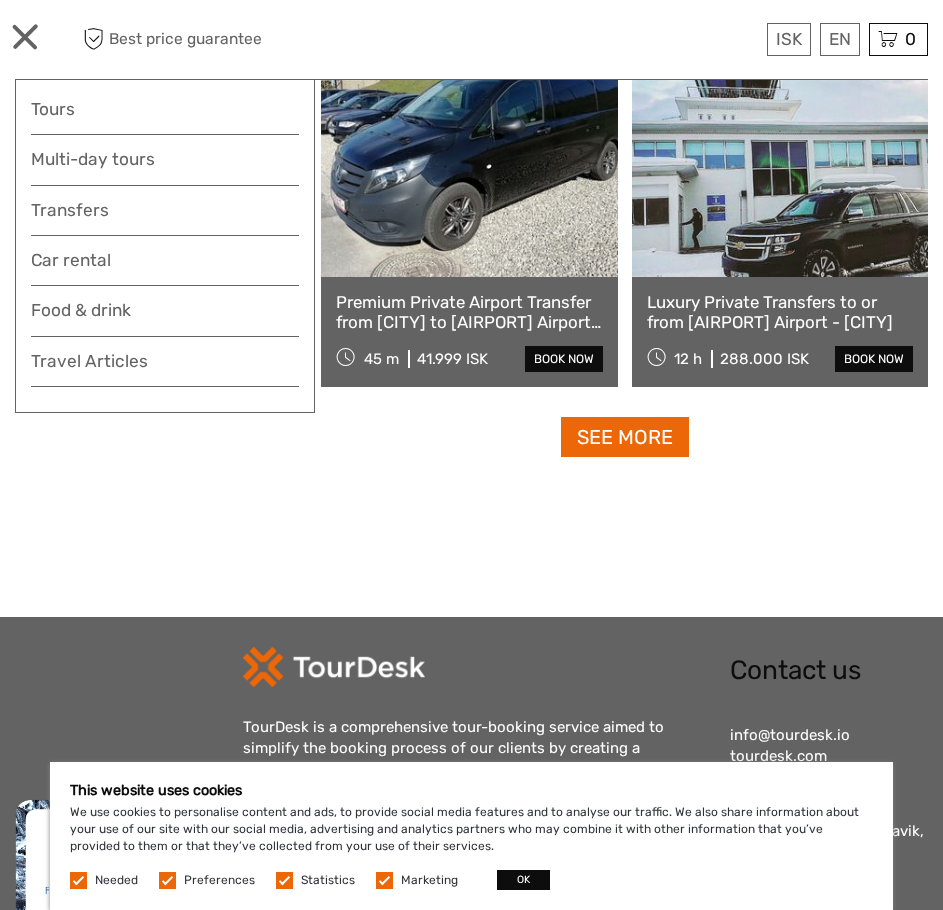 click on "See more" at bounding box center (625, 437) 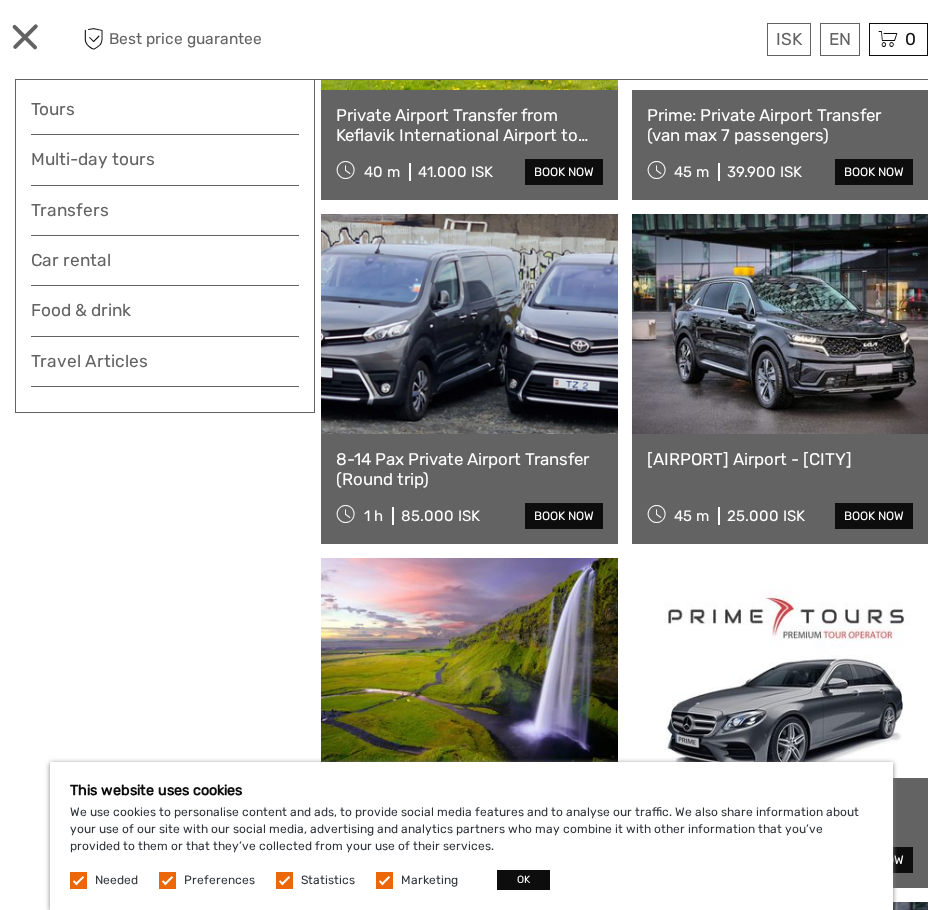 scroll, scrollTop: 15187, scrollLeft: 0, axis: vertical 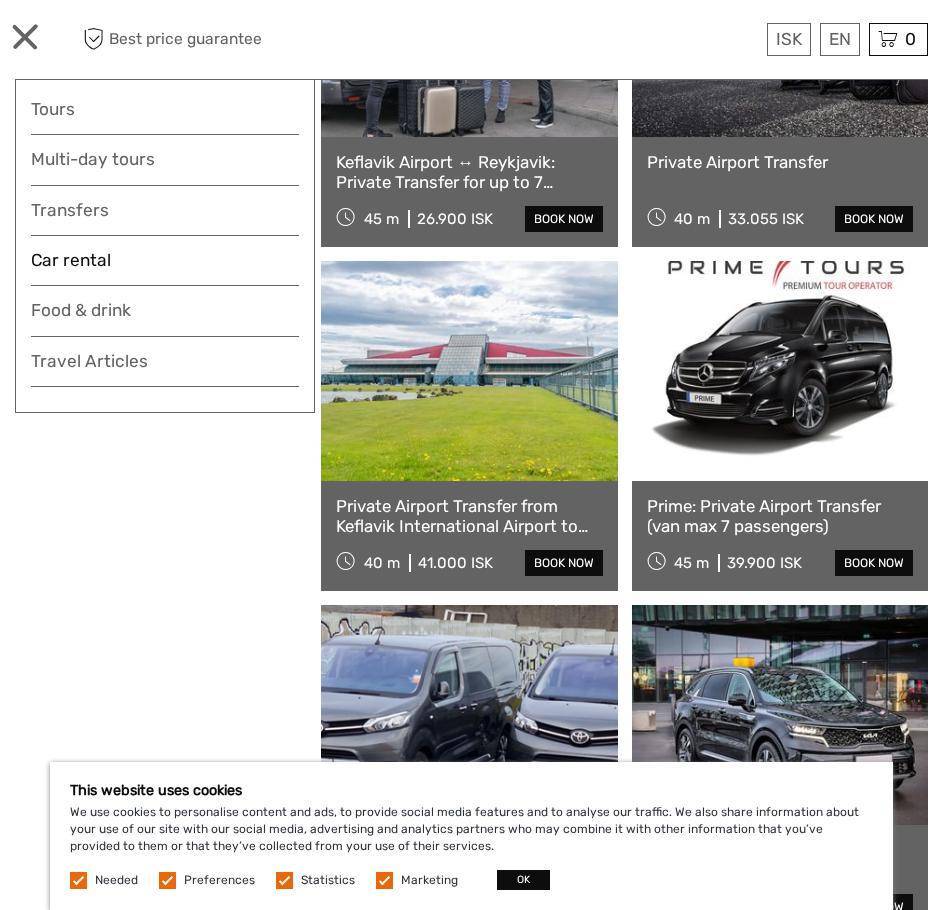 click on "Car rental" at bounding box center (165, 260) 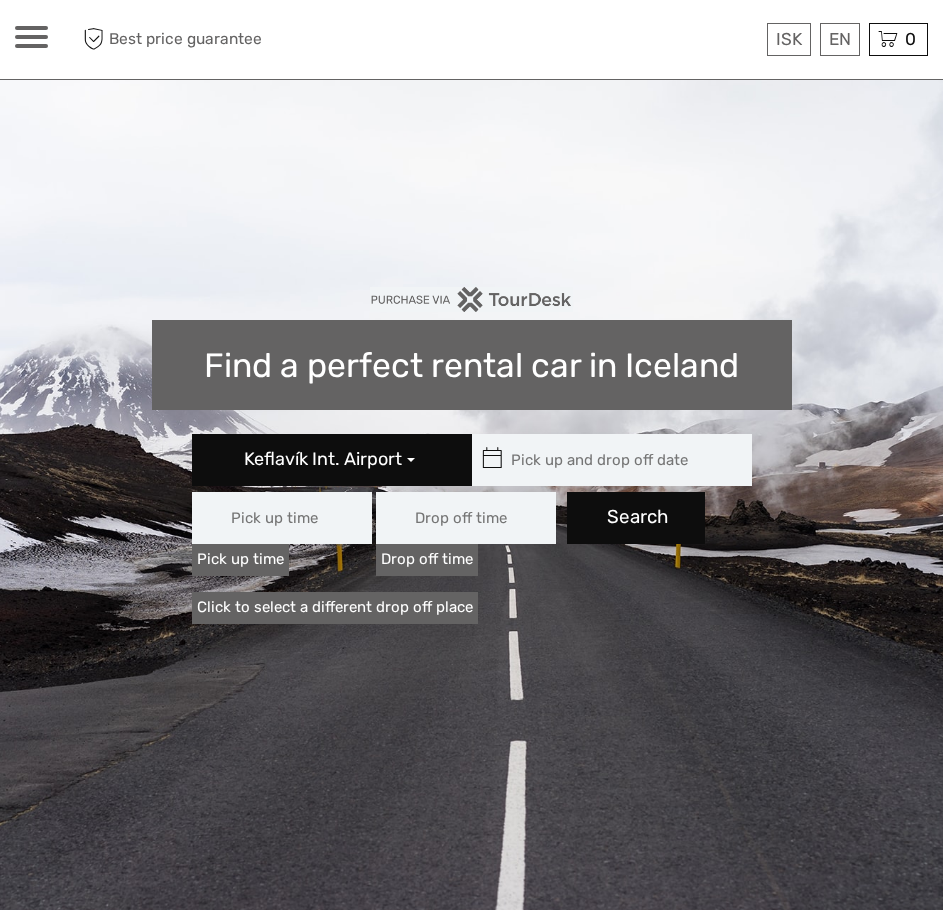 scroll, scrollTop: 0, scrollLeft: 0, axis: both 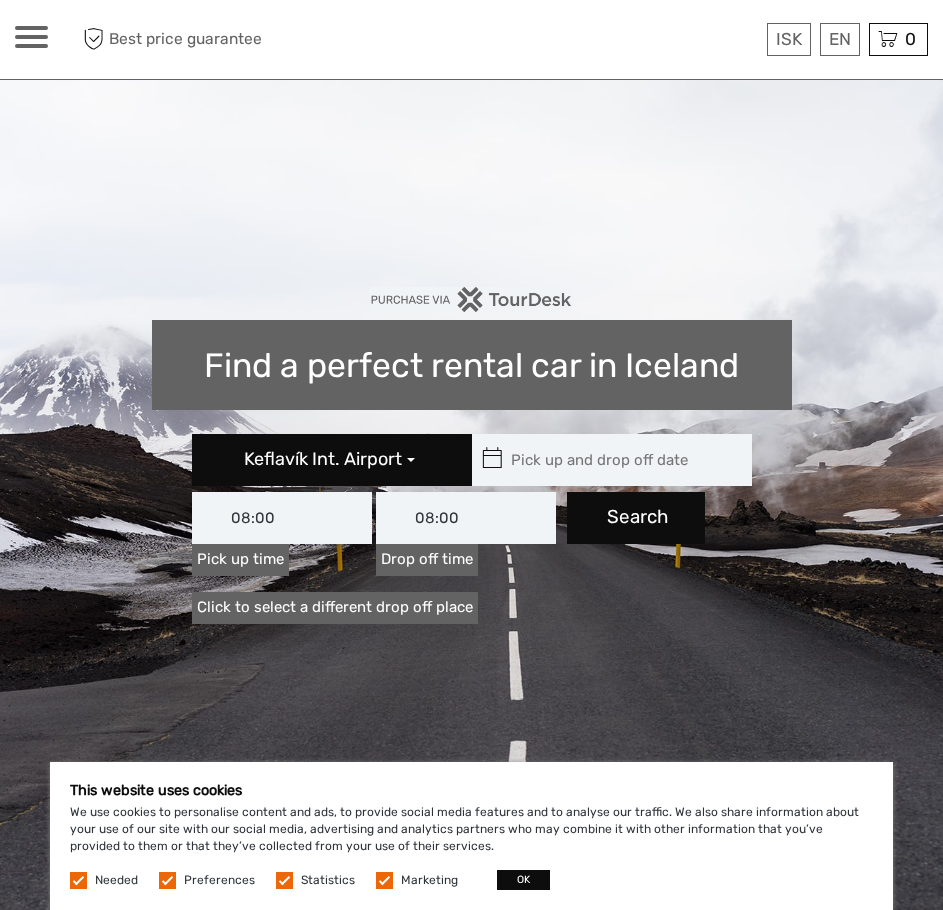 type on "03/08/2025" 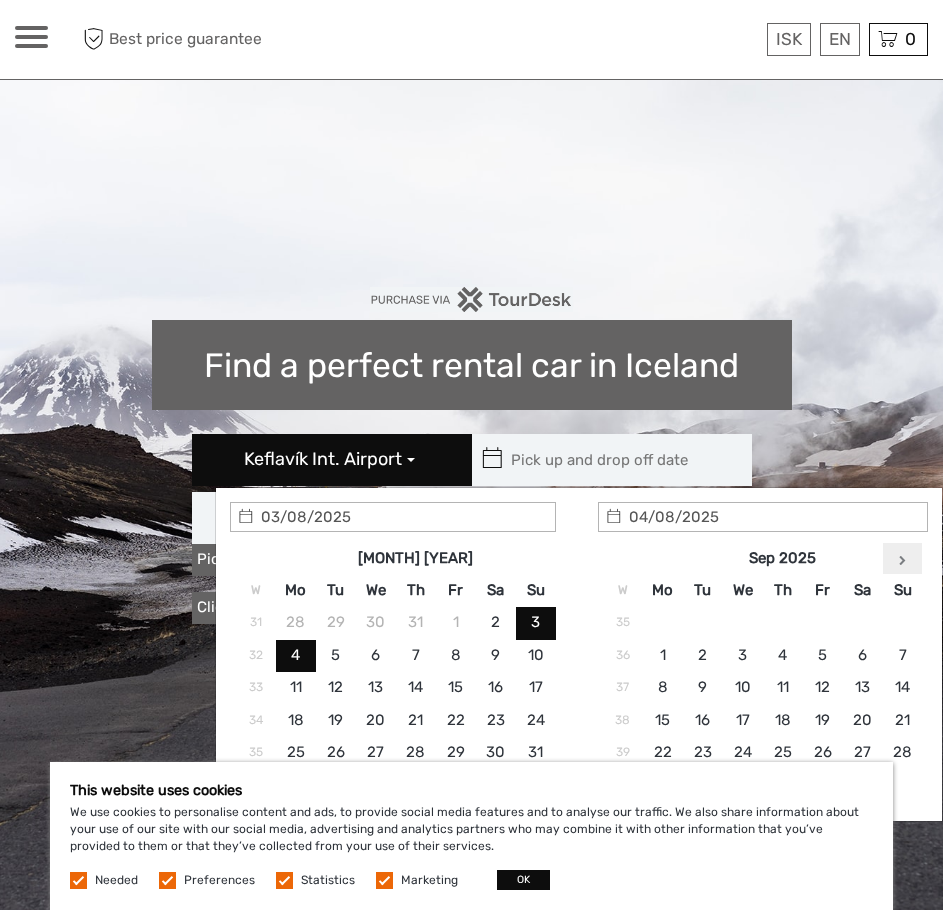 click at bounding box center (902, 560) 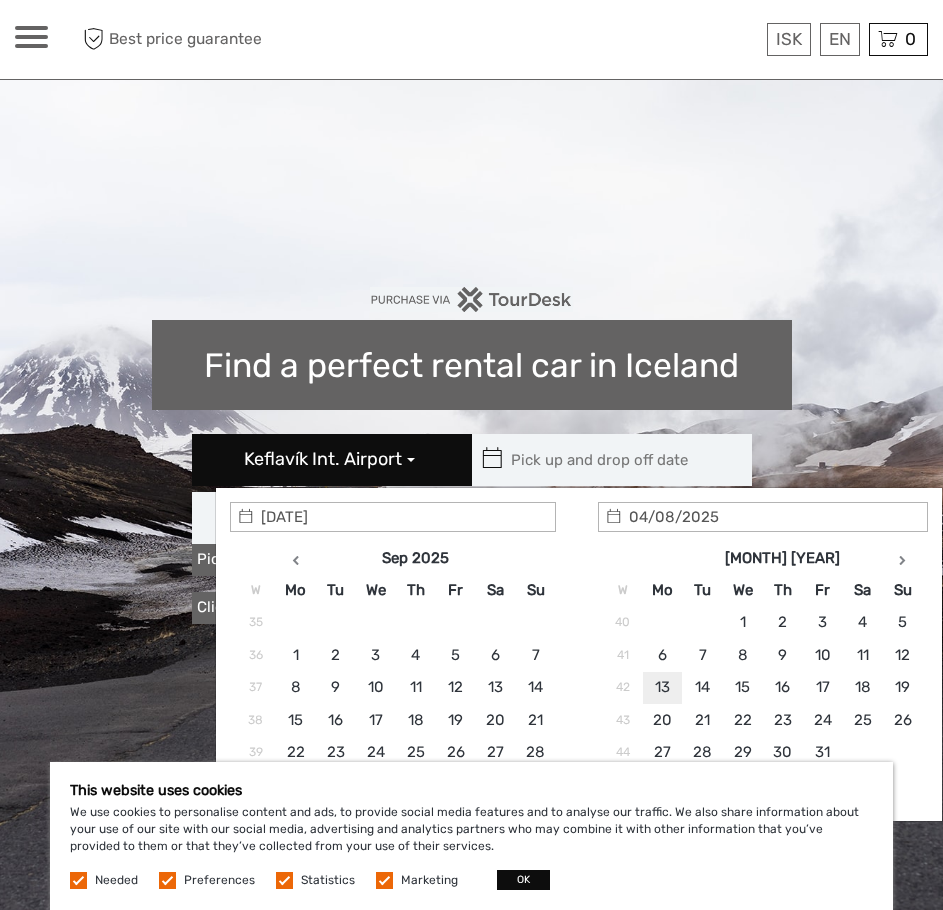 type on "13/10/2025" 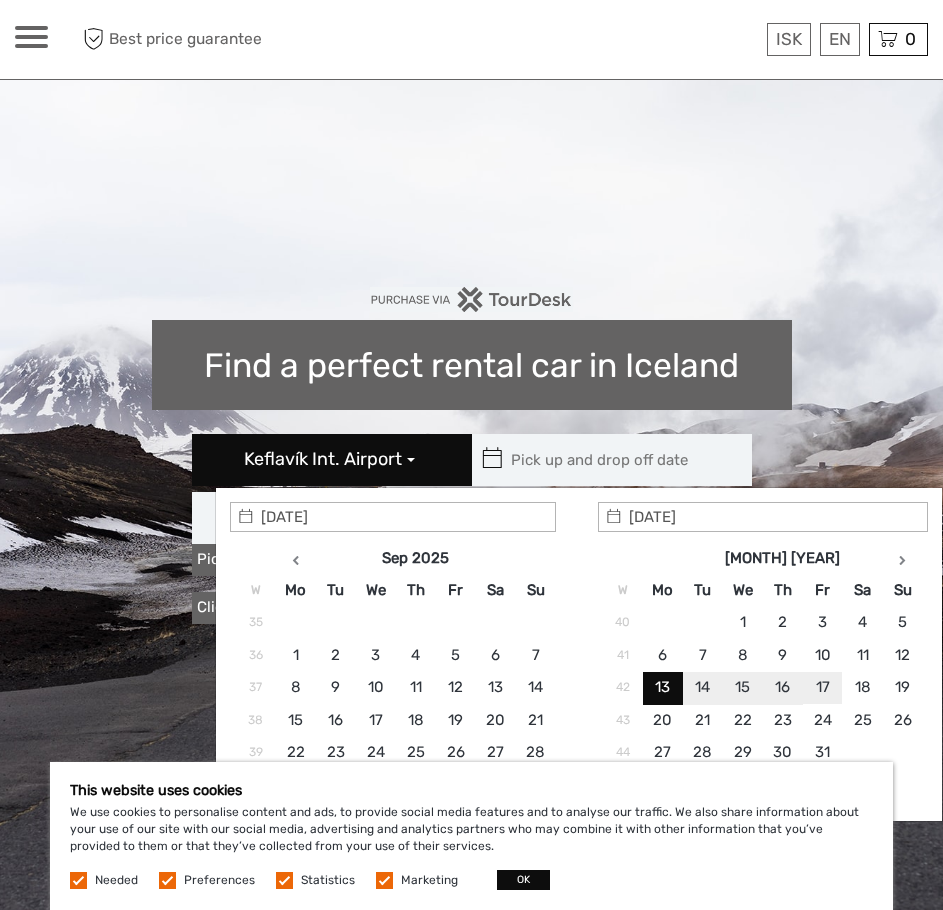 type on "17/10/2025" 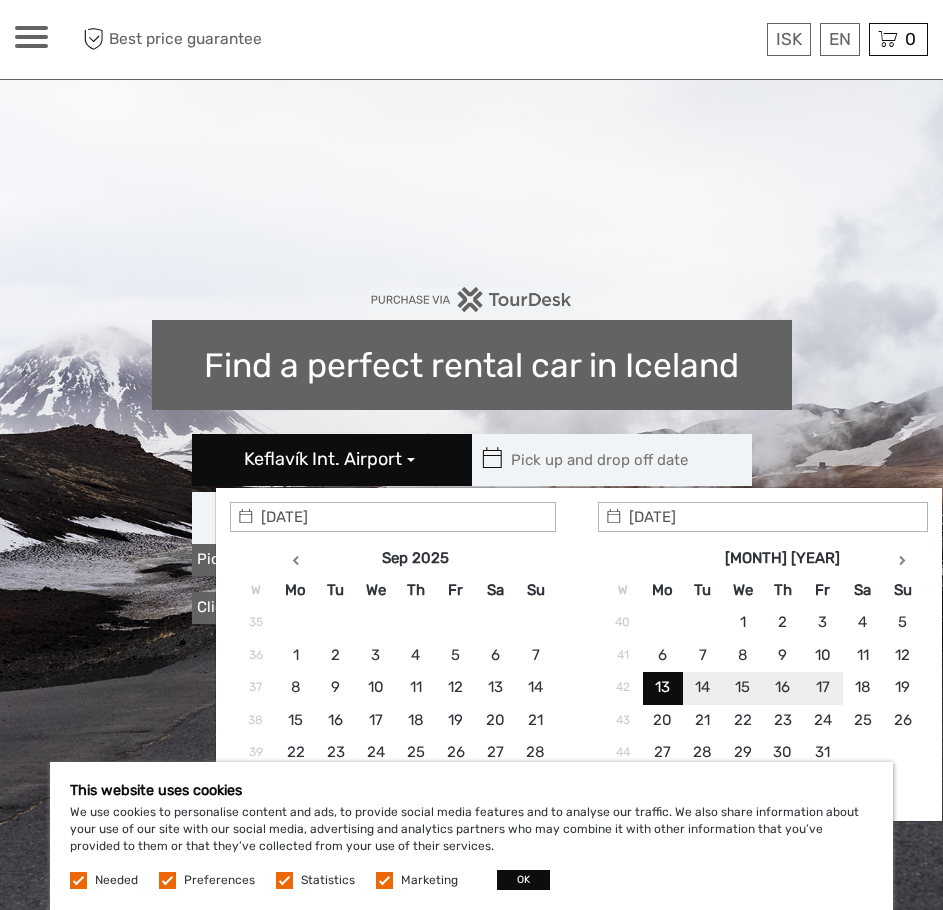type on "13/10/2025  -  17/10/2025" 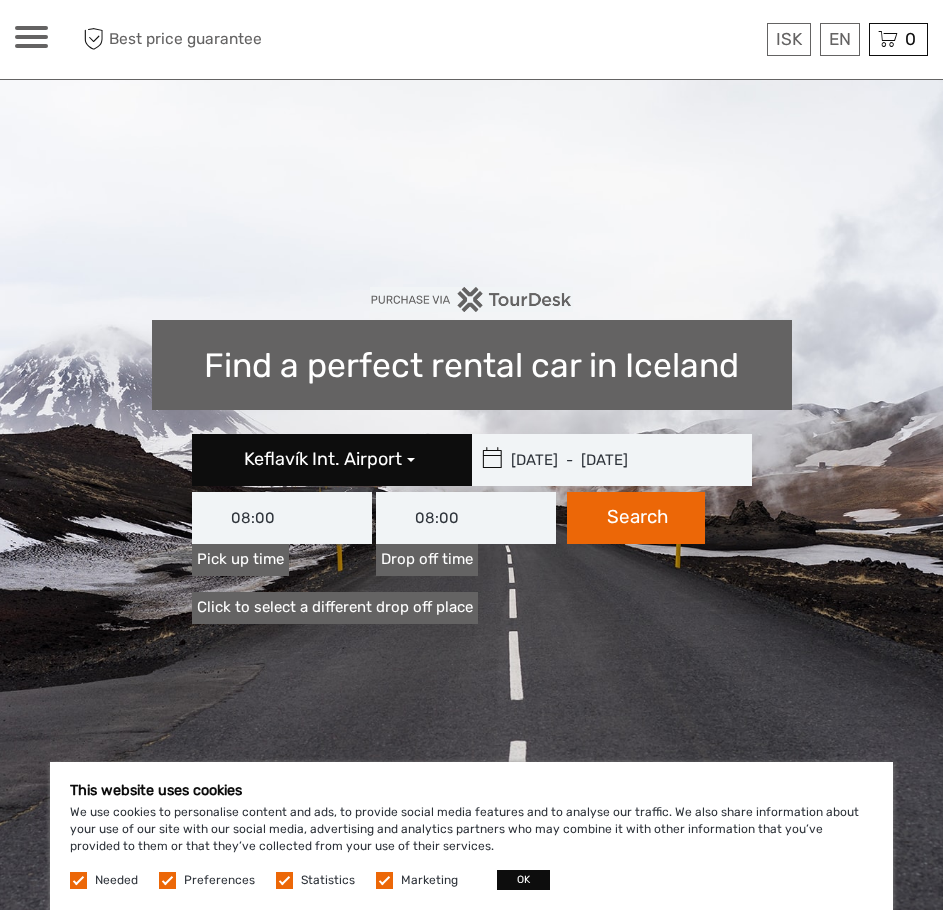 click on "Search" at bounding box center [636, 518] 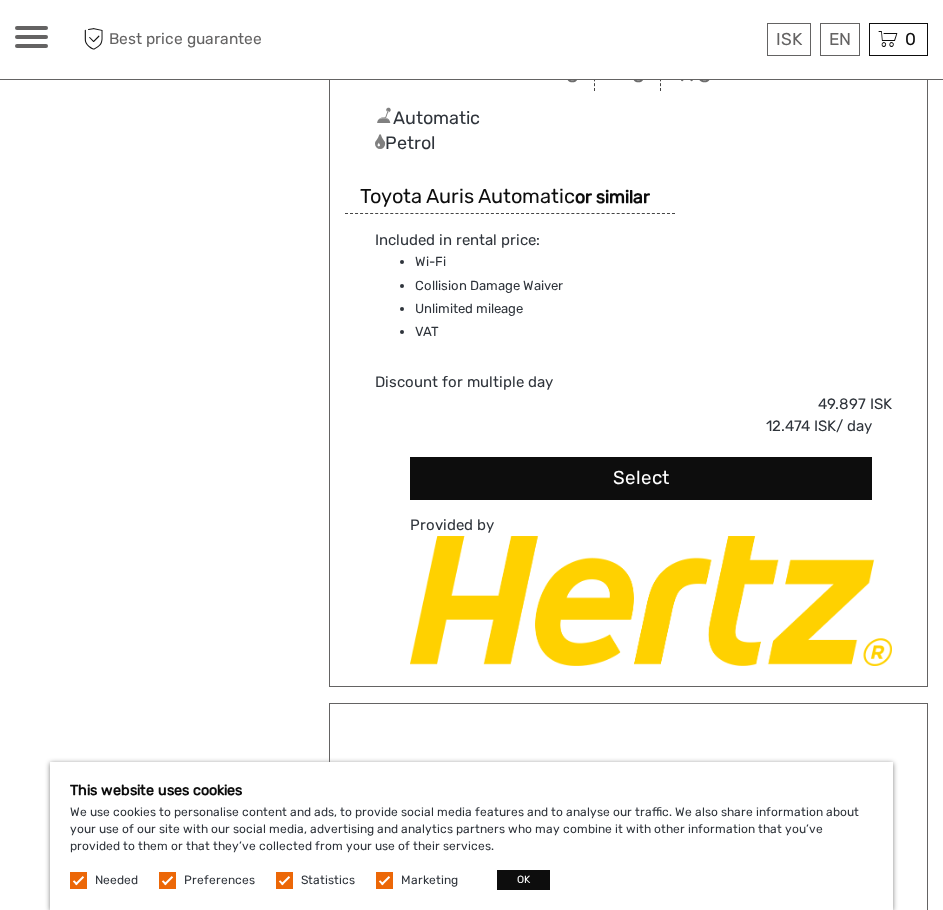 scroll, scrollTop: 18400, scrollLeft: 0, axis: vertical 